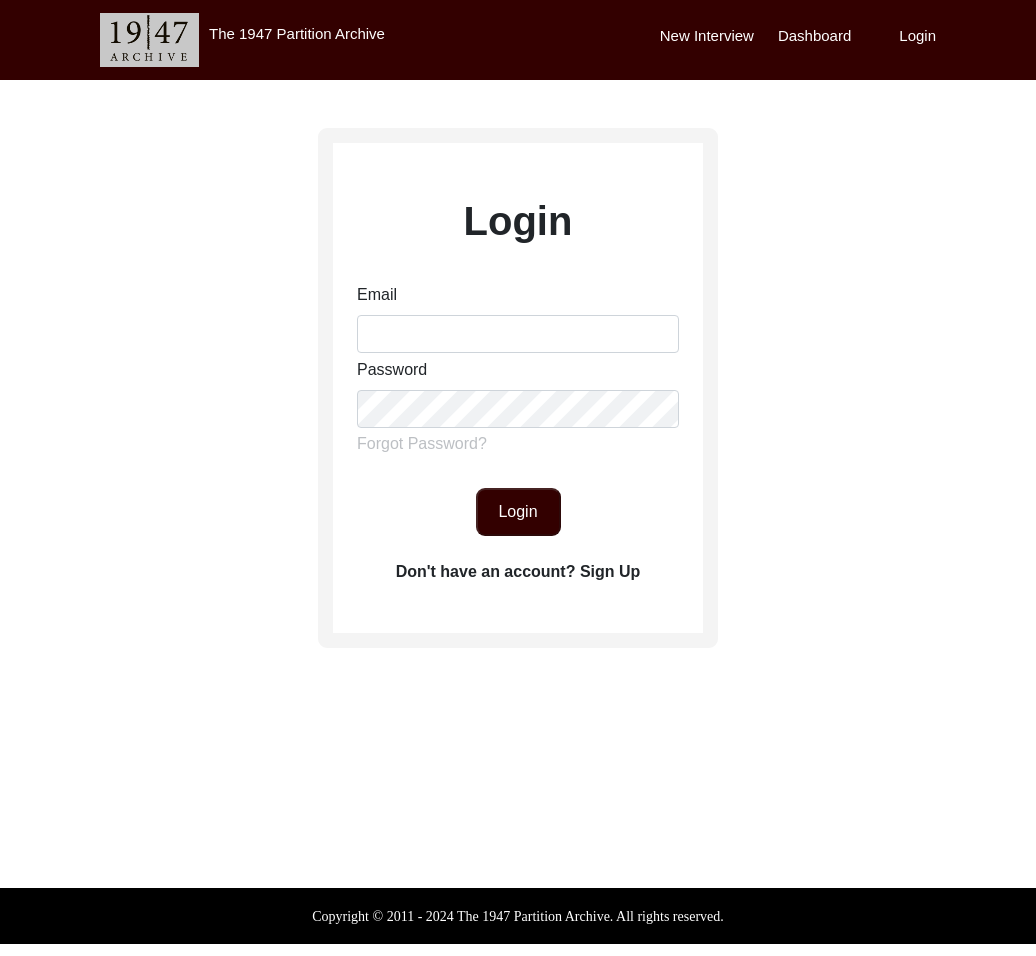 scroll, scrollTop: 0, scrollLeft: 0, axis: both 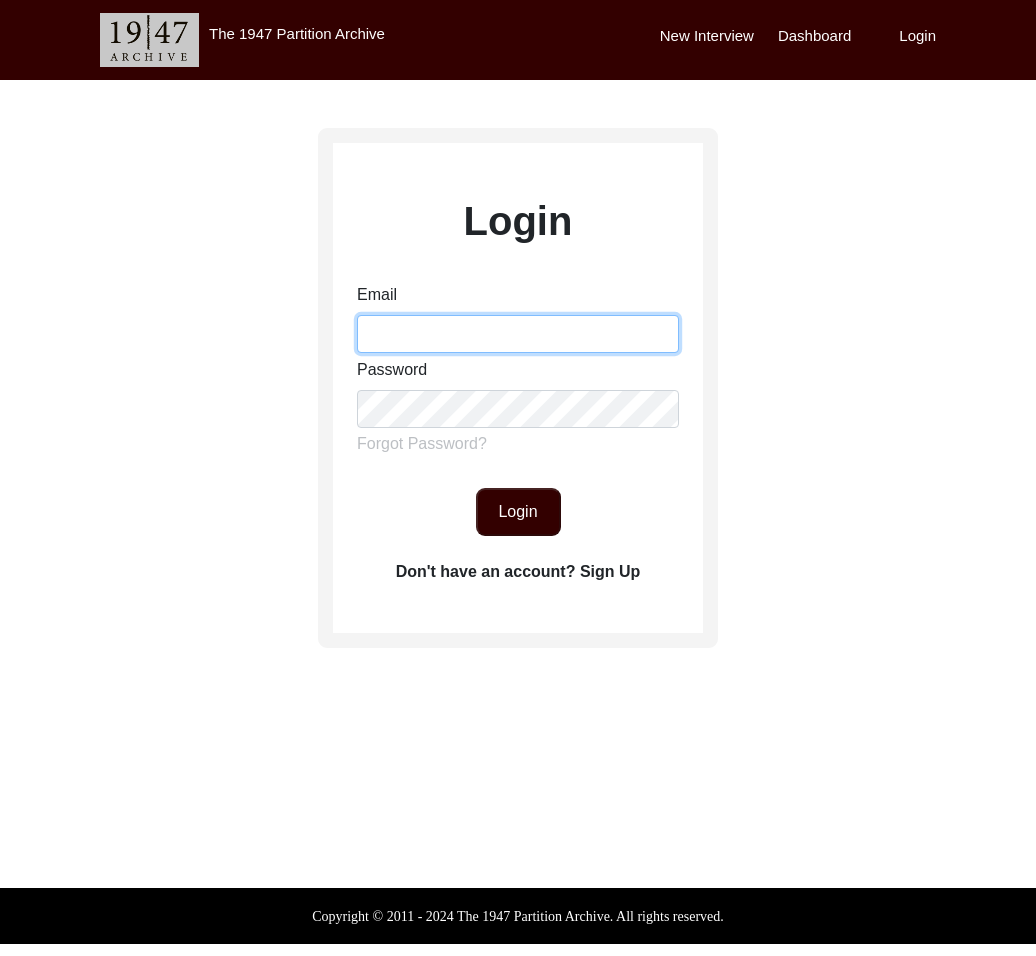 click on "Email" at bounding box center (518, 334) 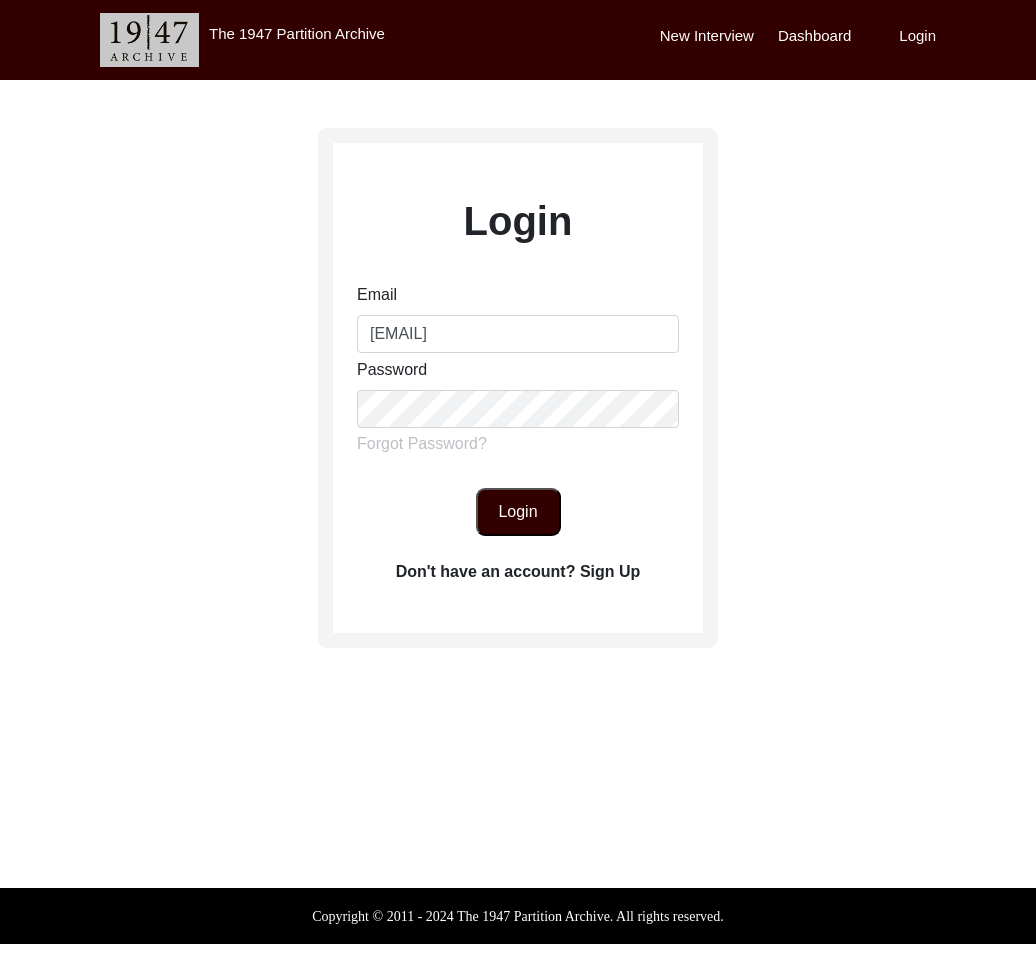 click on "Login" at bounding box center (518, 512) 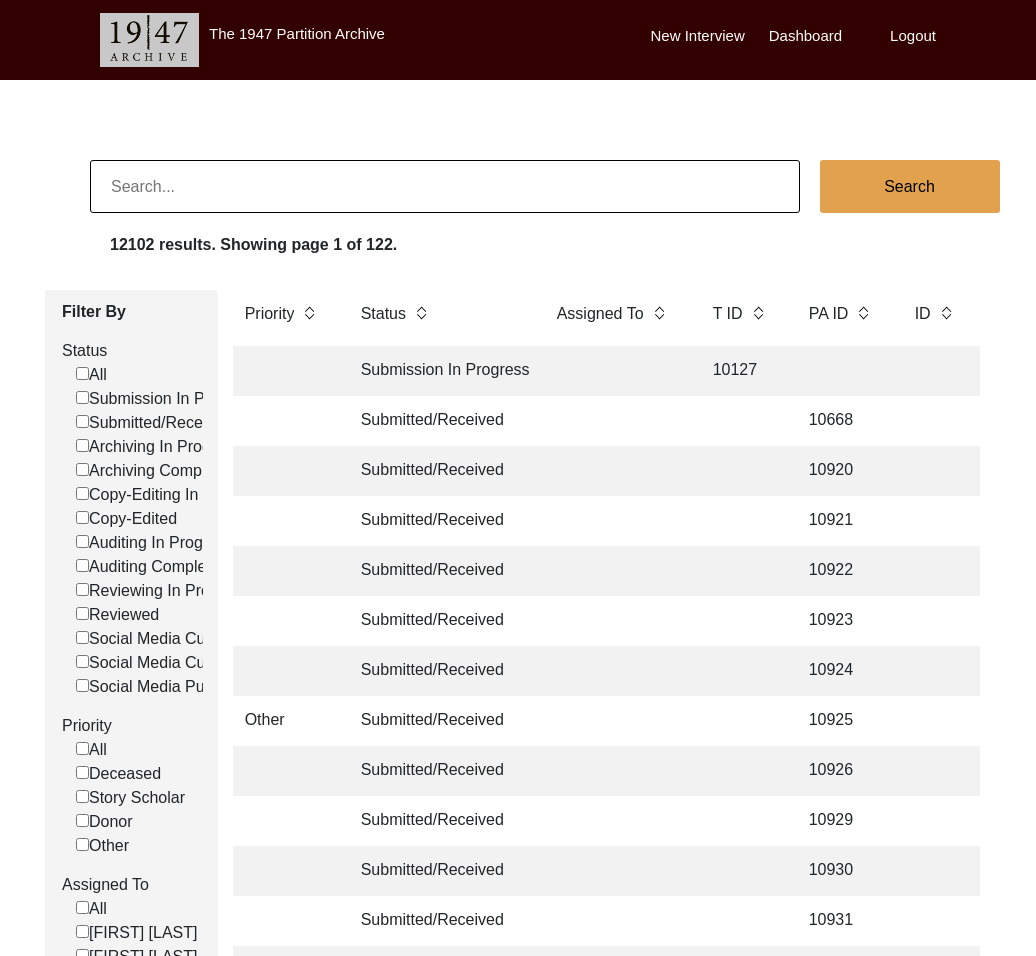 click at bounding box center (445, 186) 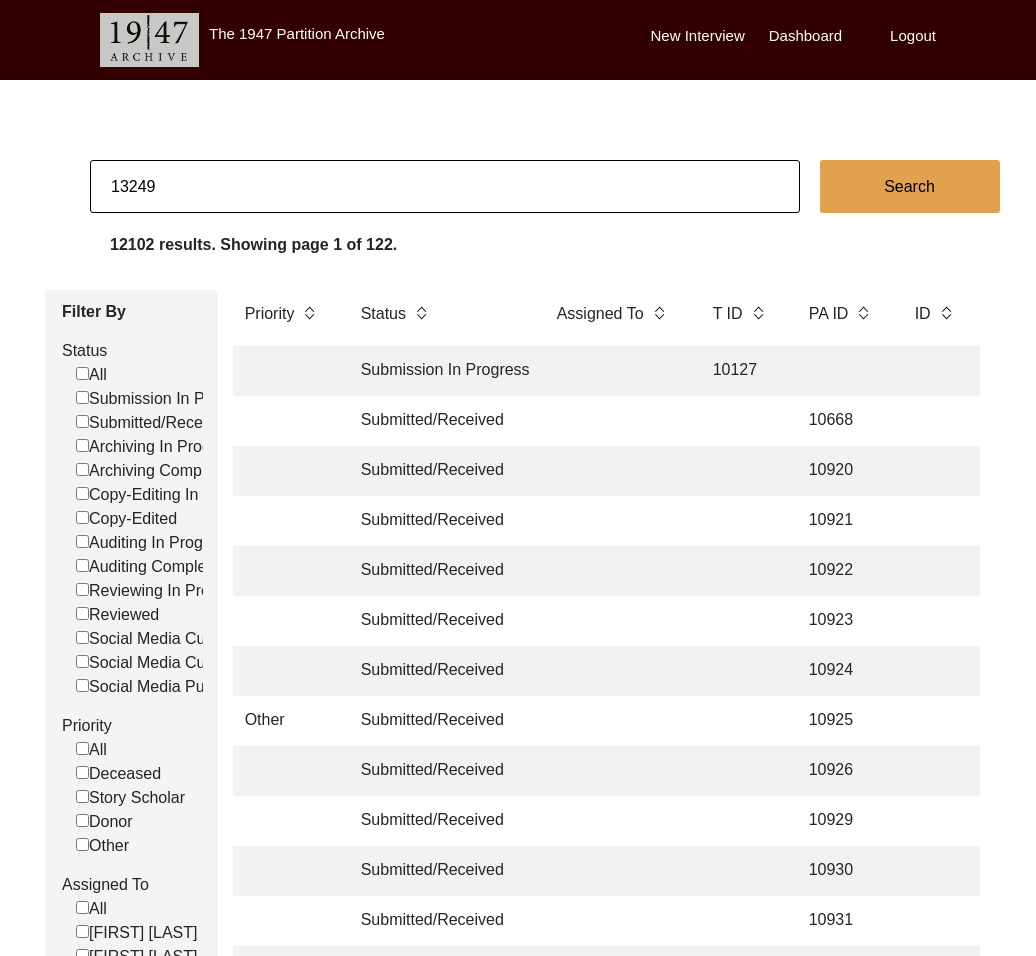 type on "13249" 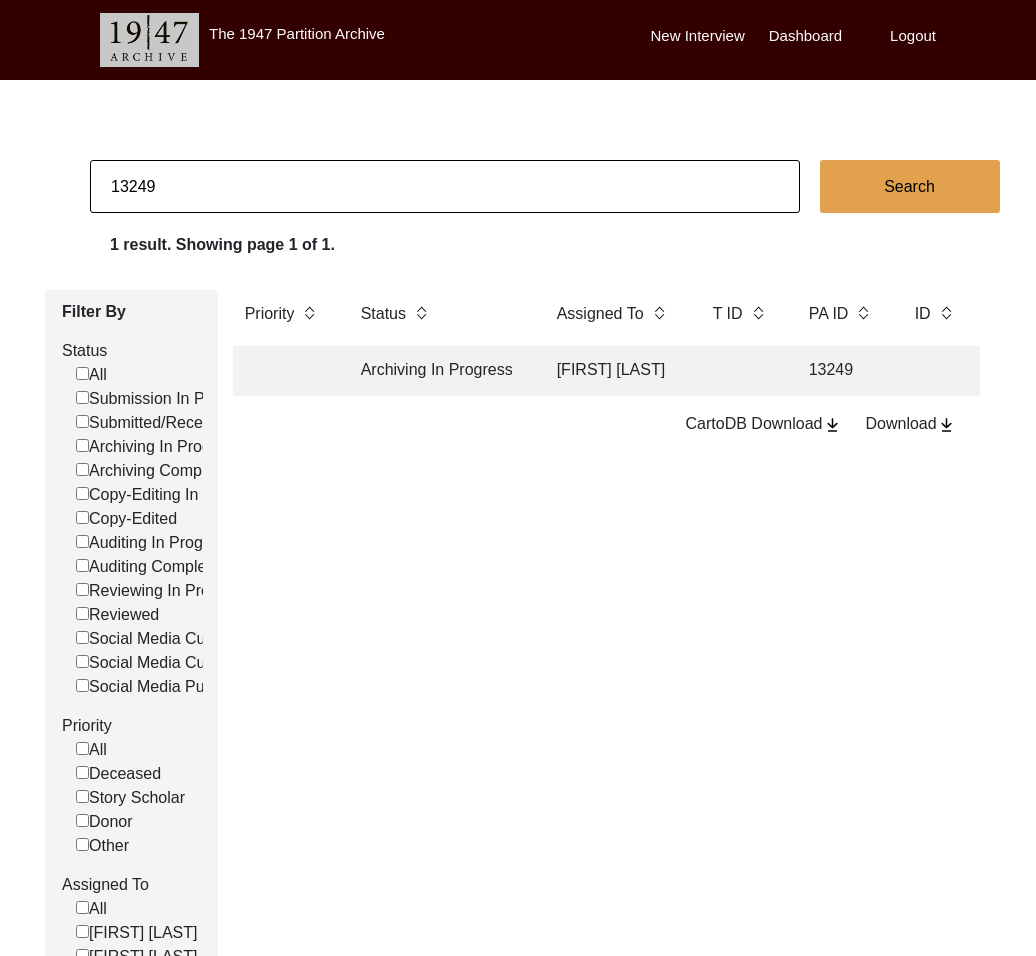 click on "Archiving In Progress" at bounding box center [439, 371] 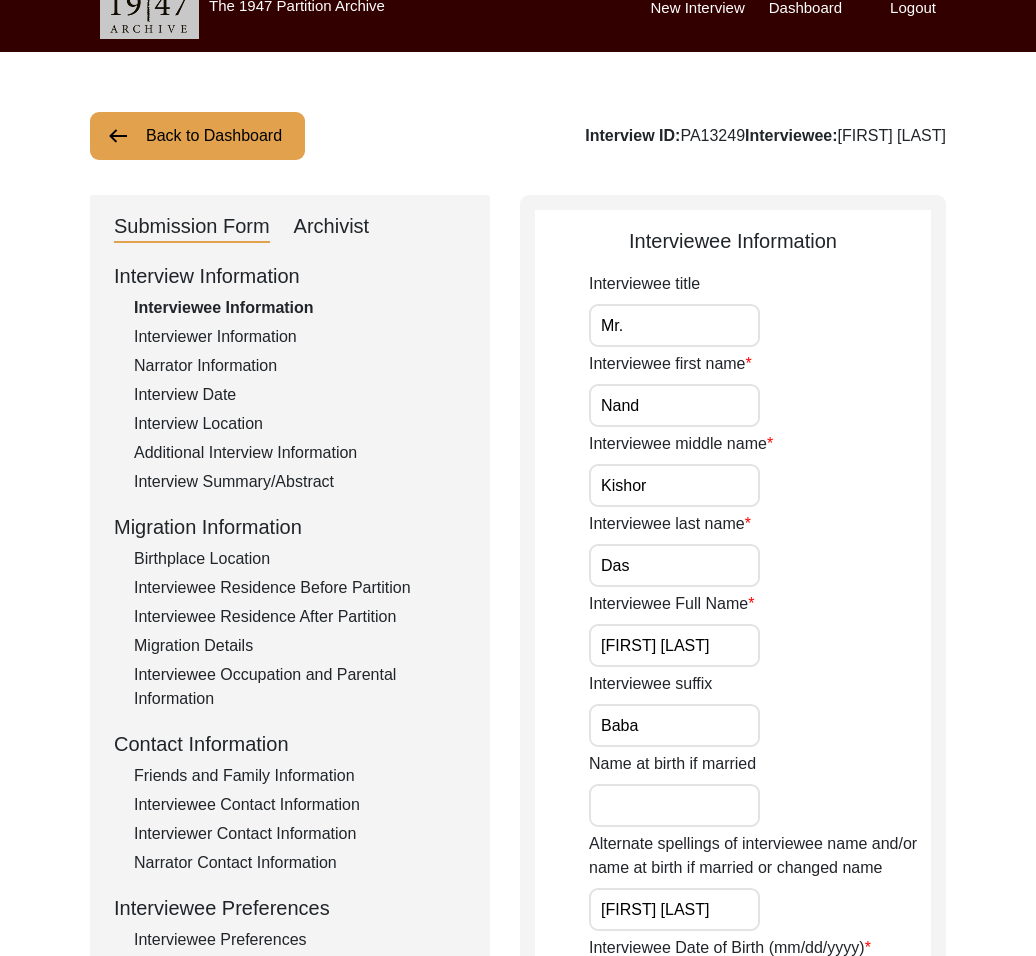 scroll, scrollTop: 301, scrollLeft: 0, axis: vertical 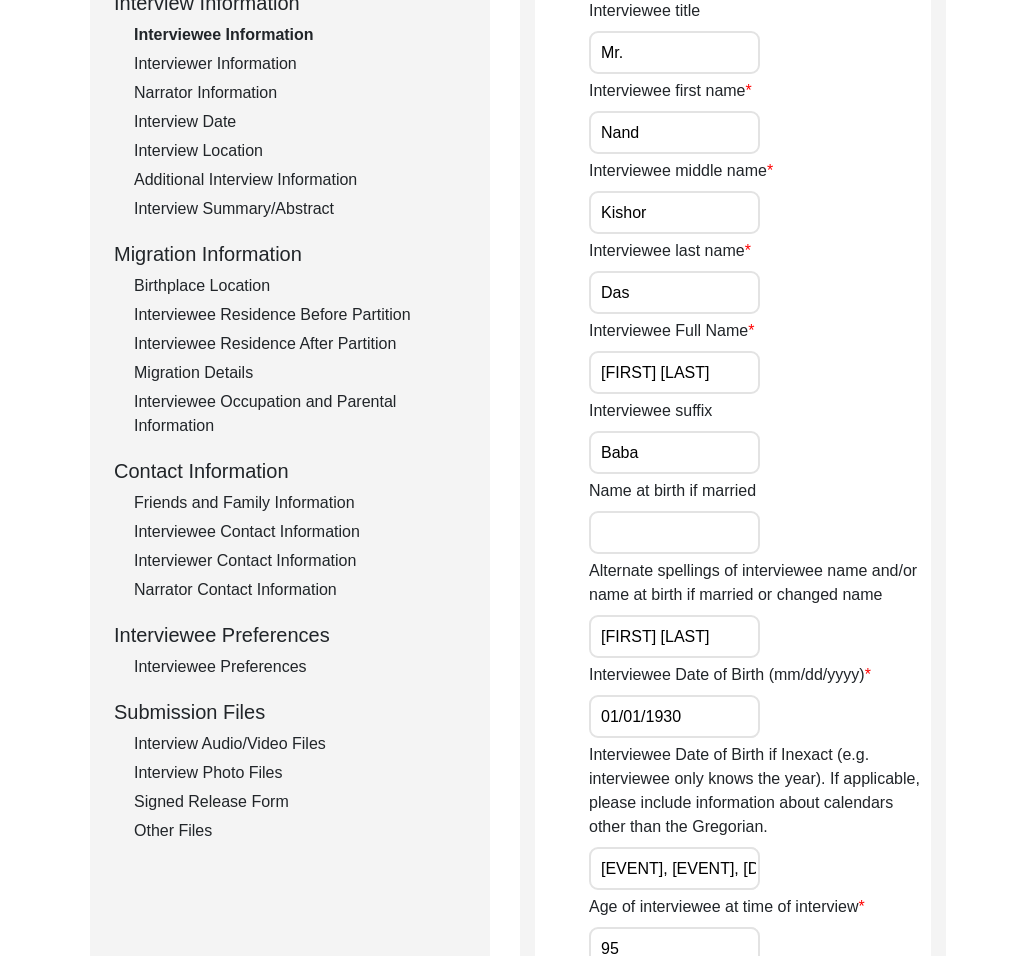 click on "Interview Audio/Video Files" at bounding box center [300, 744] 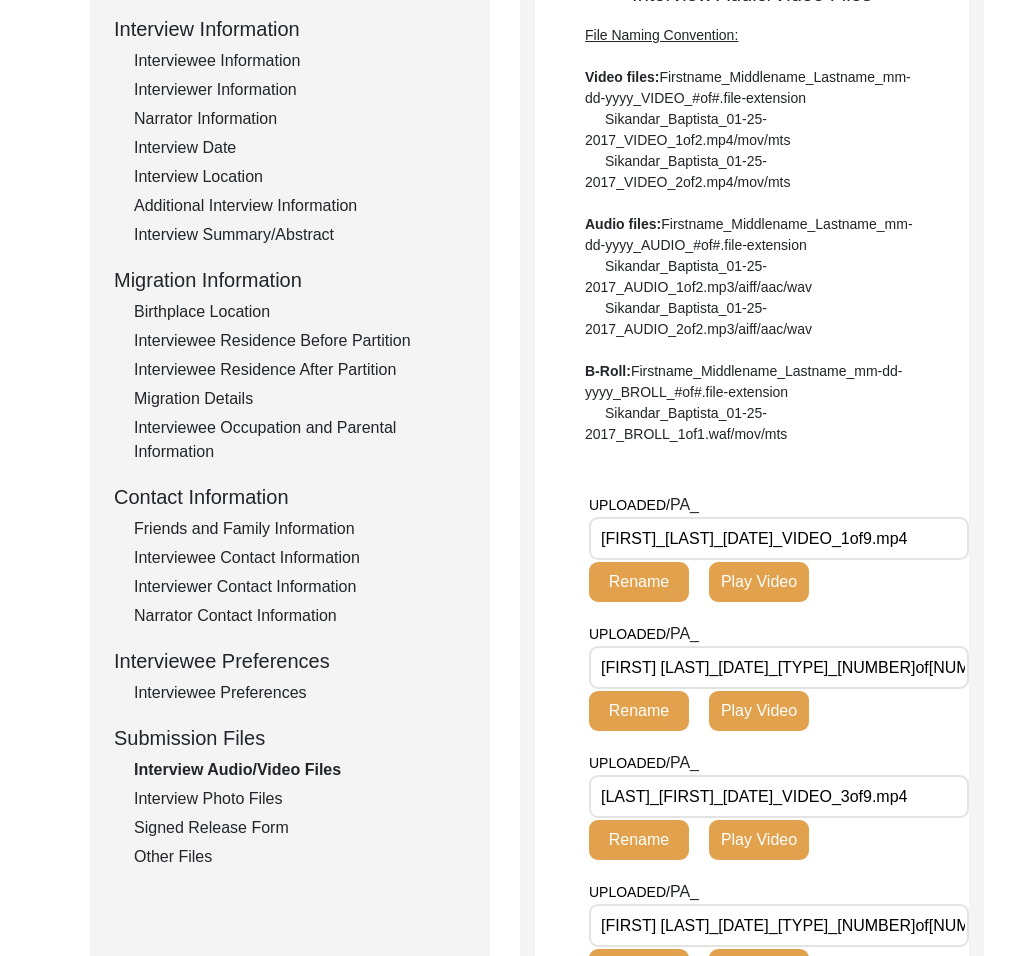 scroll, scrollTop: 152, scrollLeft: 0, axis: vertical 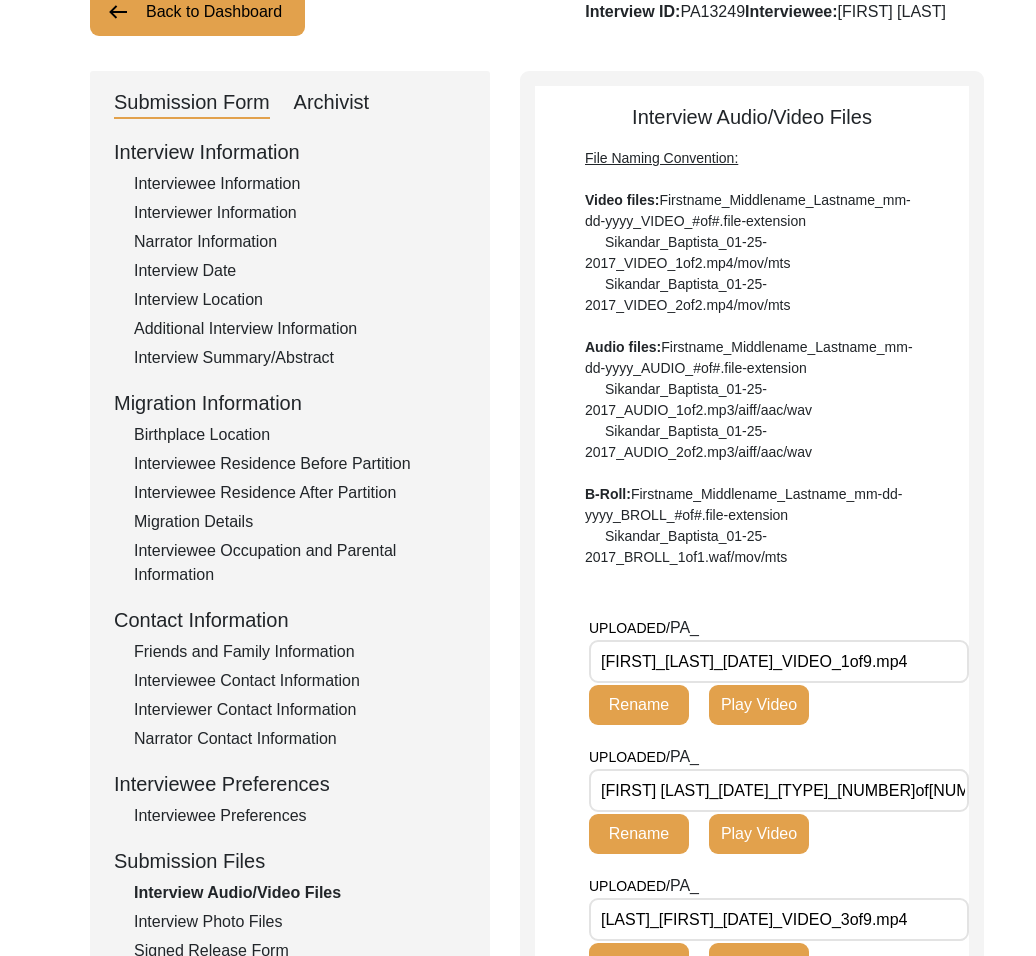 click on "Archivist" at bounding box center [332, 103] 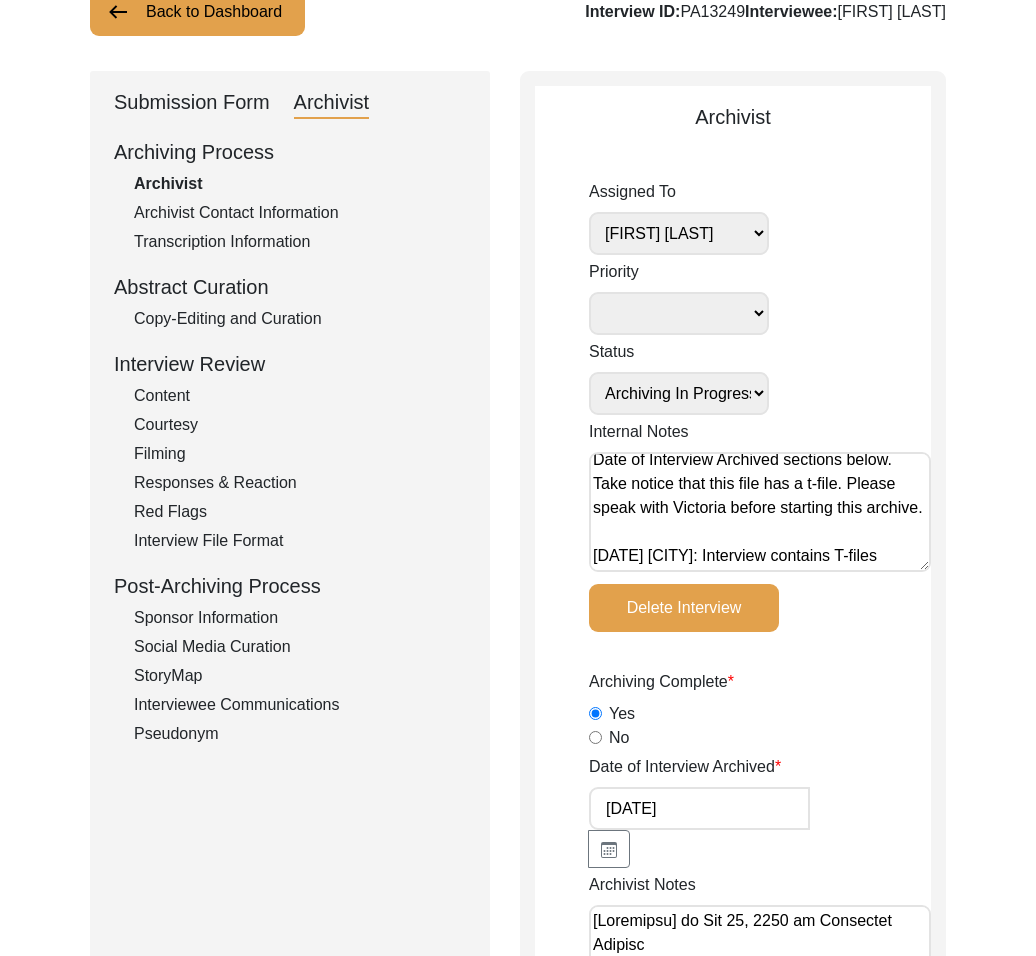 scroll, scrollTop: 152, scrollLeft: 0, axis: vertical 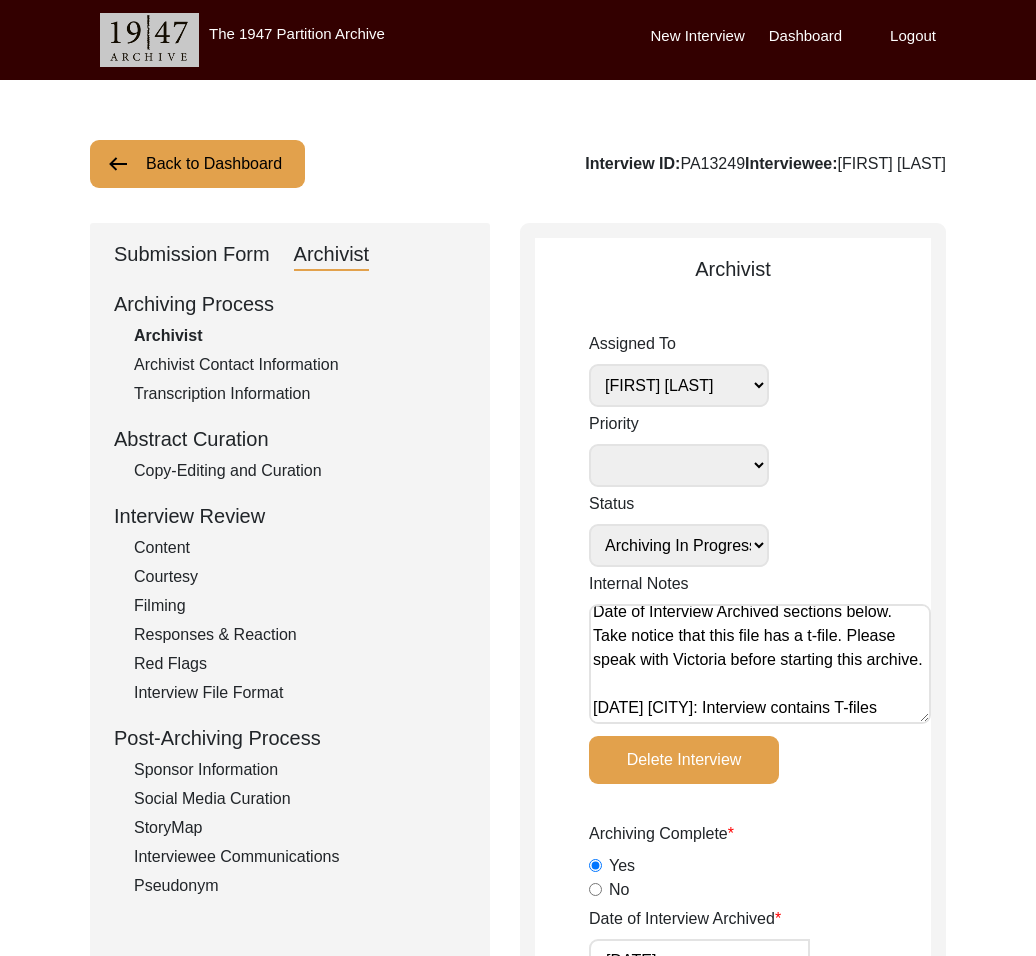 drag, startPoint x: 239, startPoint y: 247, endPoint x: 246, endPoint y: 264, distance: 18.384777 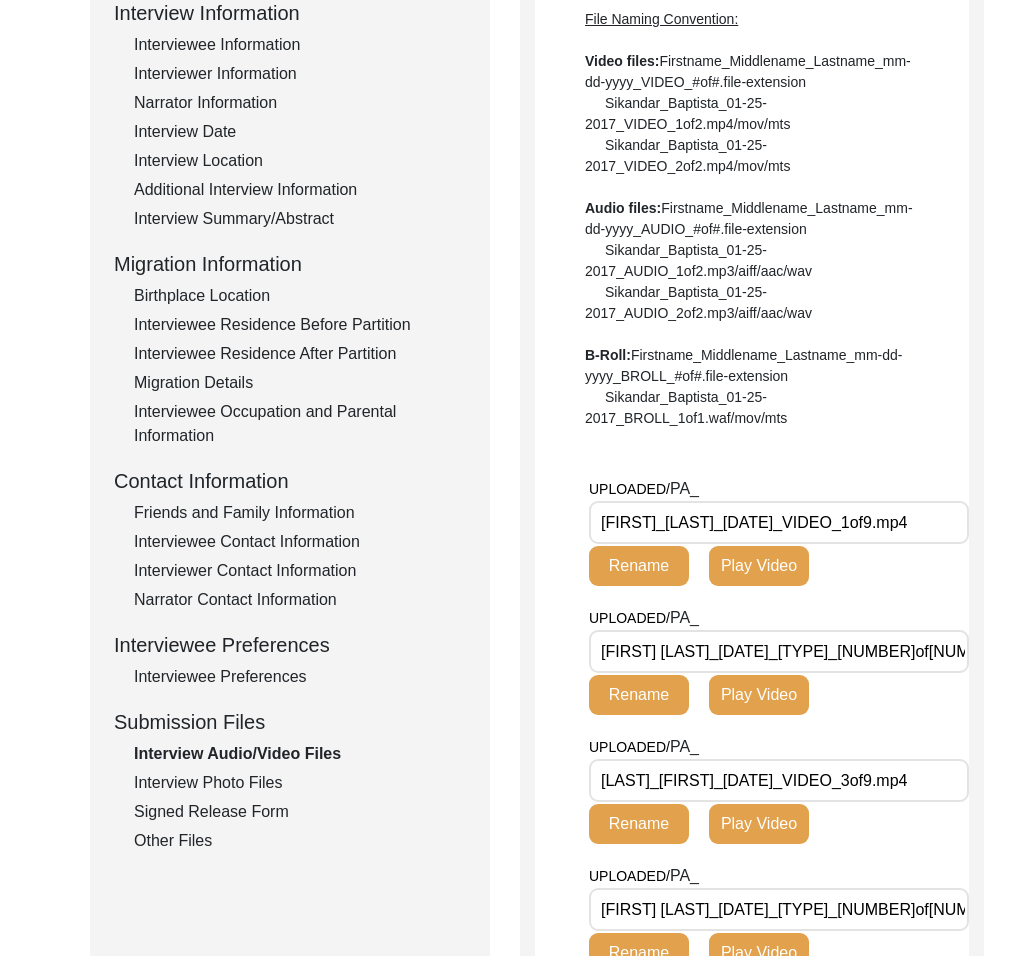 scroll, scrollTop: 380, scrollLeft: 0, axis: vertical 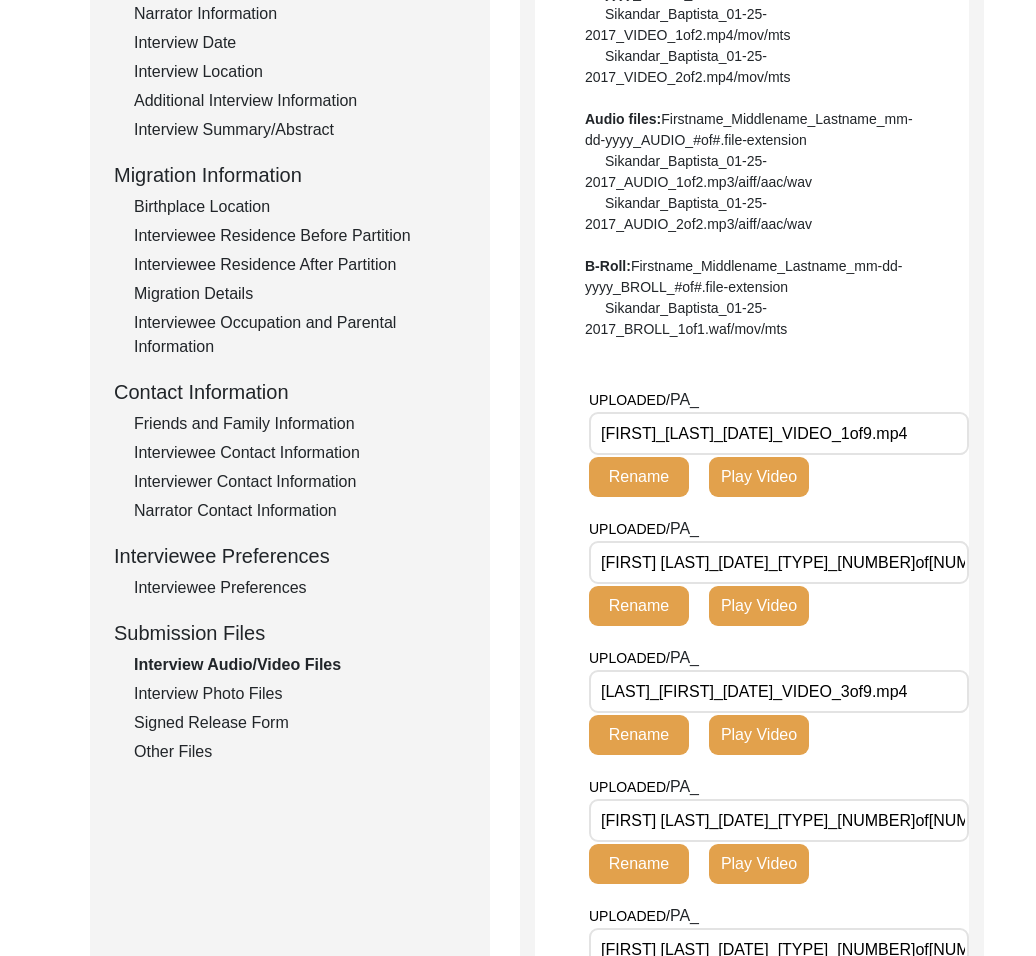 click on "Interview Photo Files" at bounding box center (300, 694) 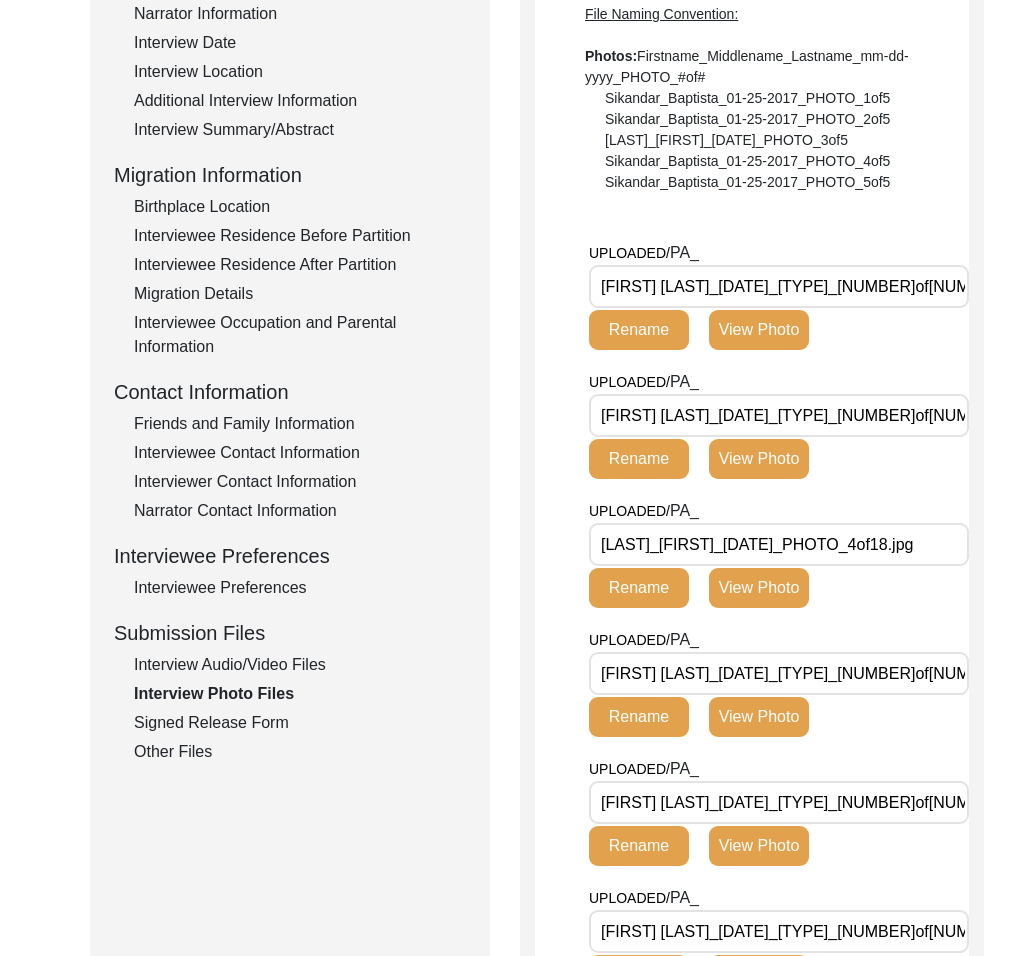 click on "Signed Release Form" at bounding box center (300, 723) 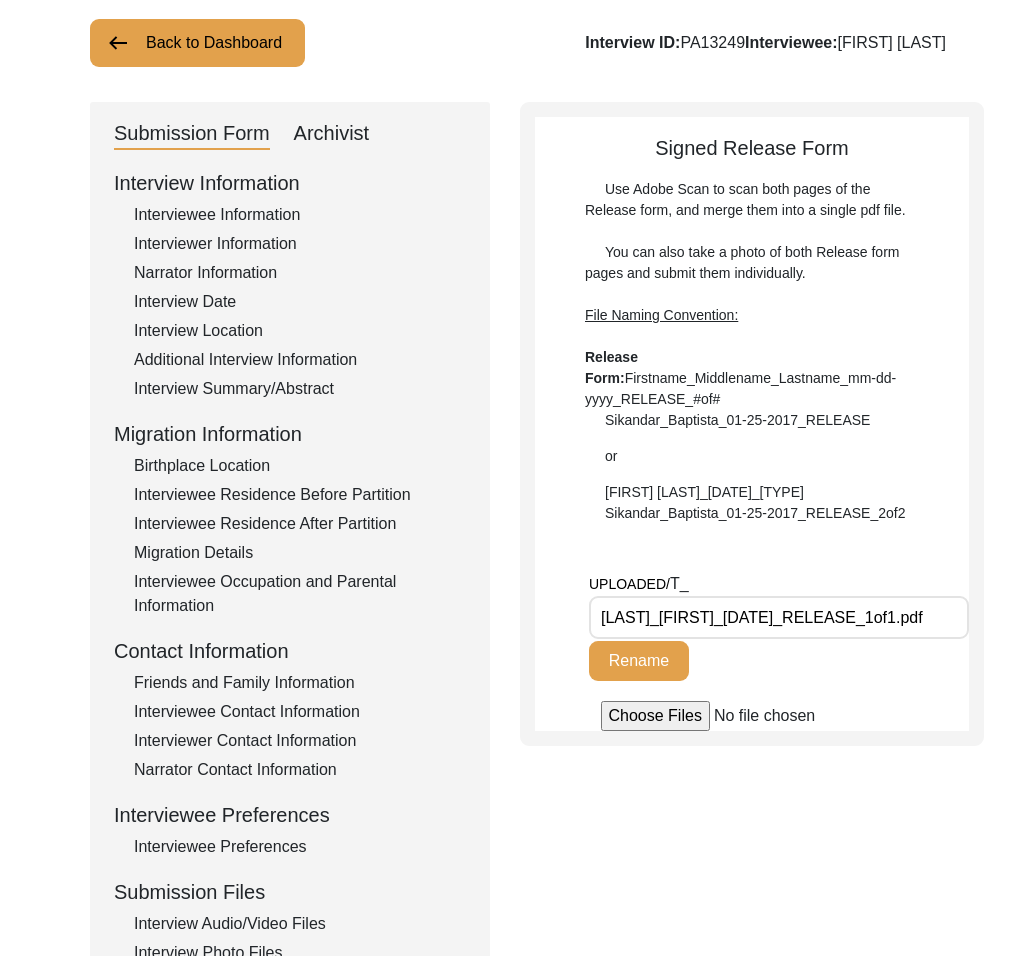 scroll, scrollTop: 343, scrollLeft: 0, axis: vertical 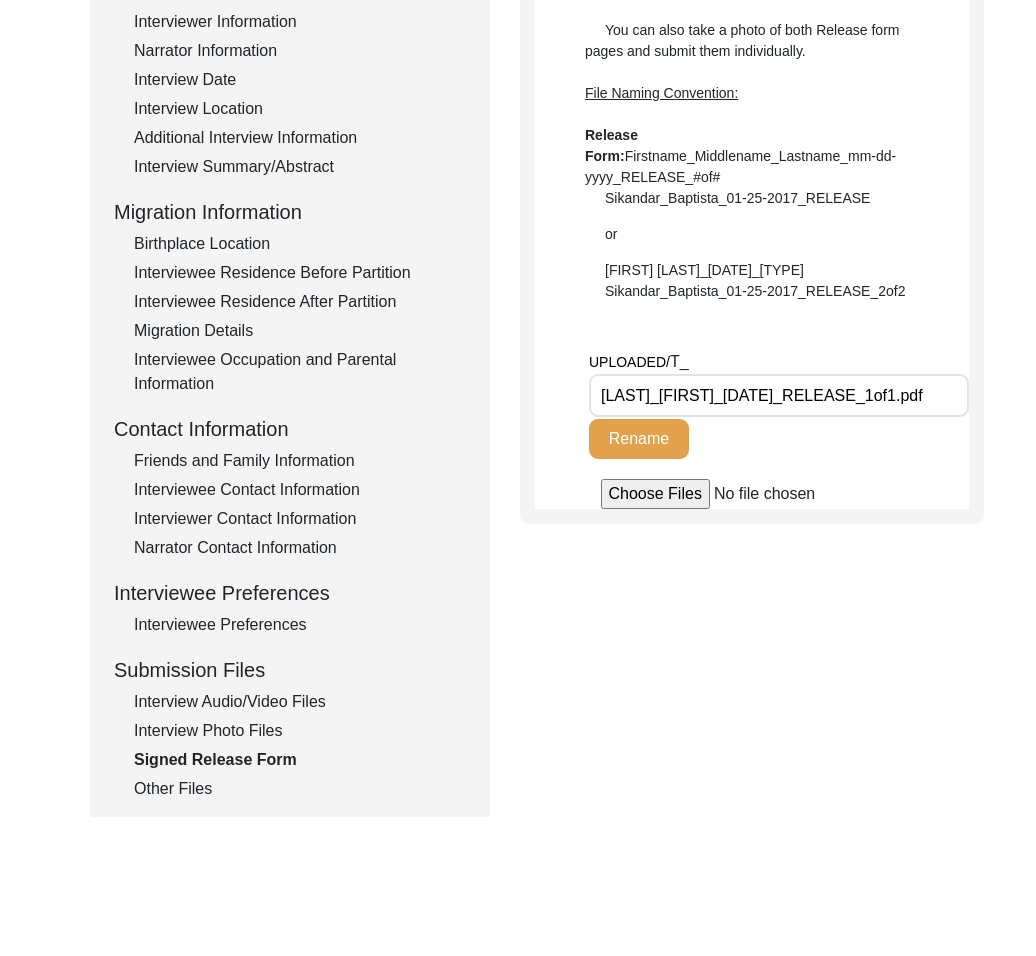 click on "Other Files" at bounding box center (300, 789) 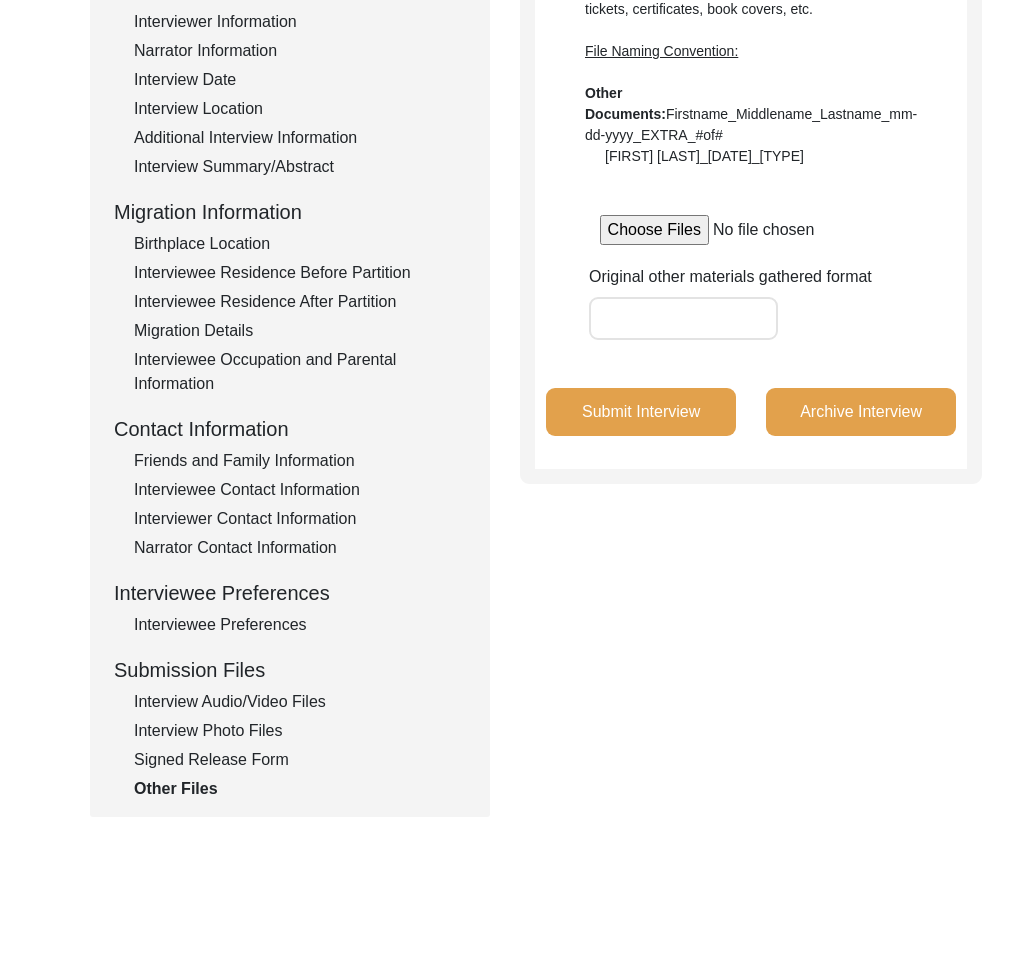 click on "Interview Audio/Video Files" at bounding box center (300, 702) 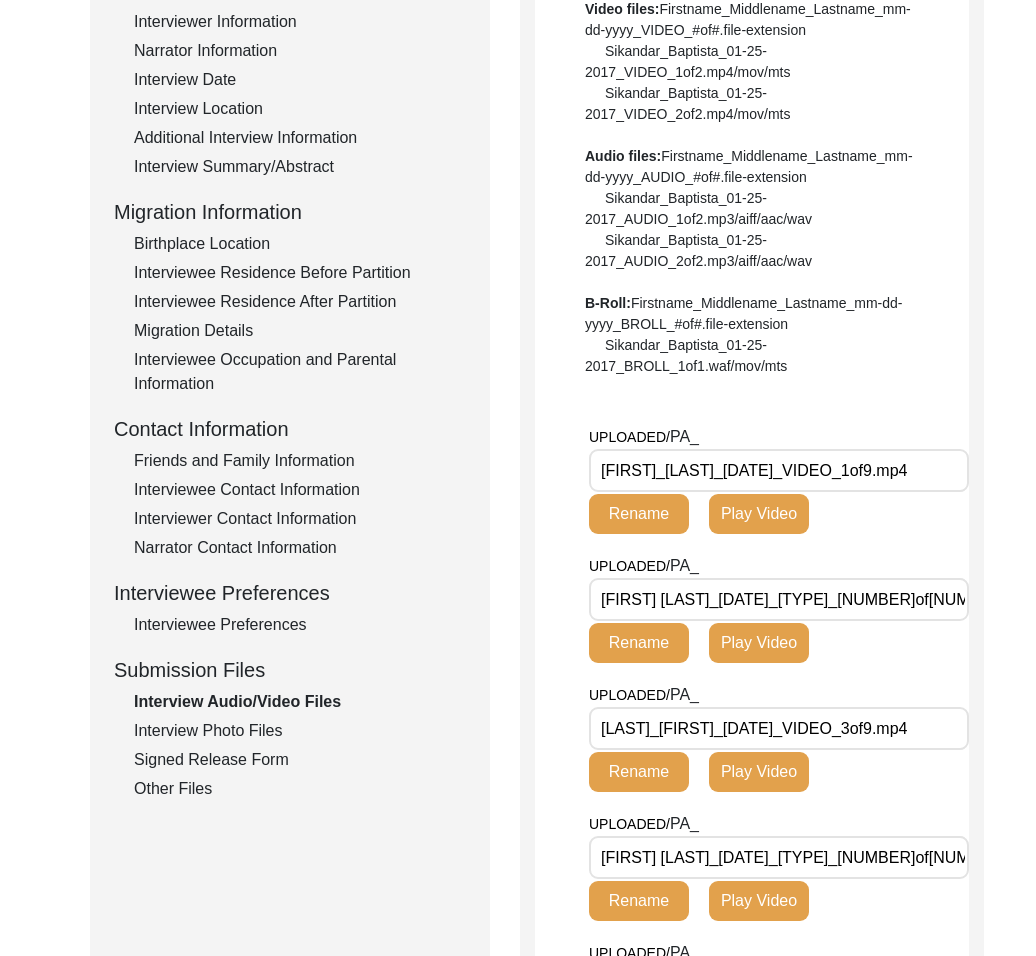 click on "[FIRST]_[LAST]_[DATE]_VIDEO_1of9.mp4" at bounding box center (779, 470) 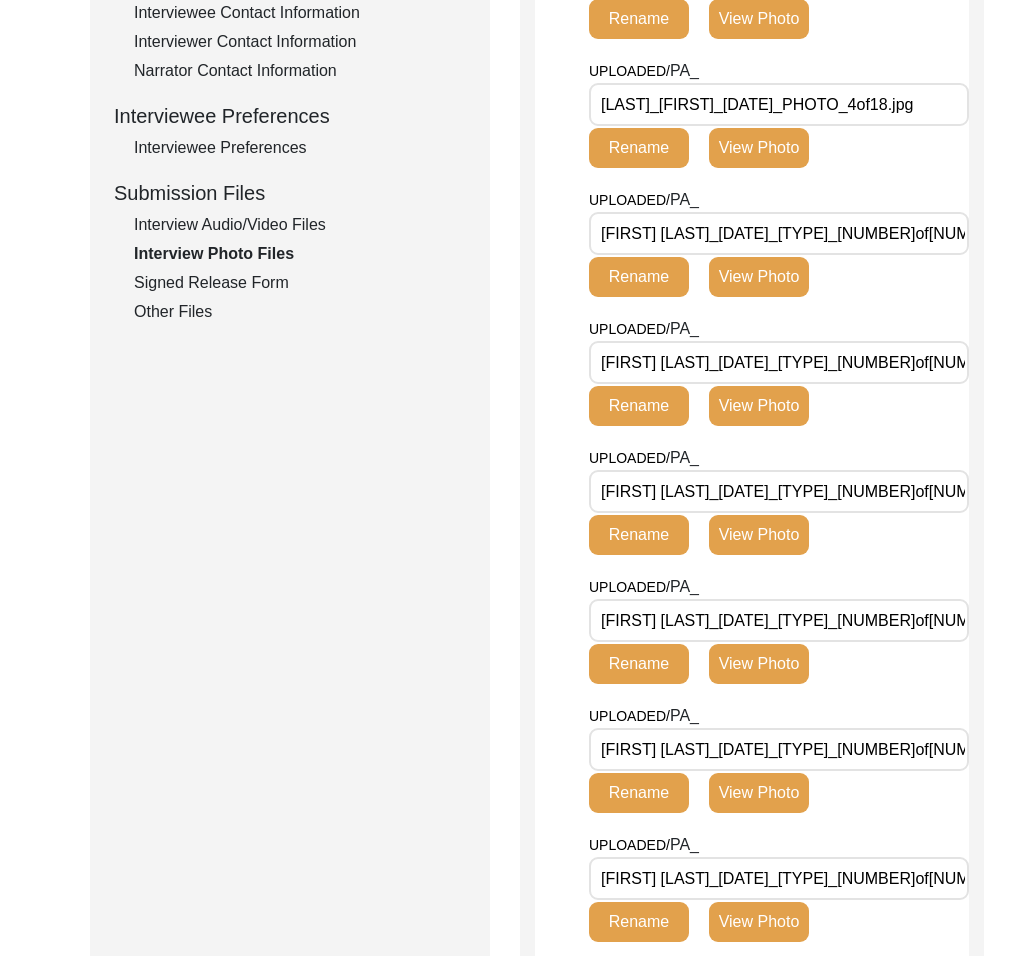 scroll, scrollTop: 1149, scrollLeft: 0, axis: vertical 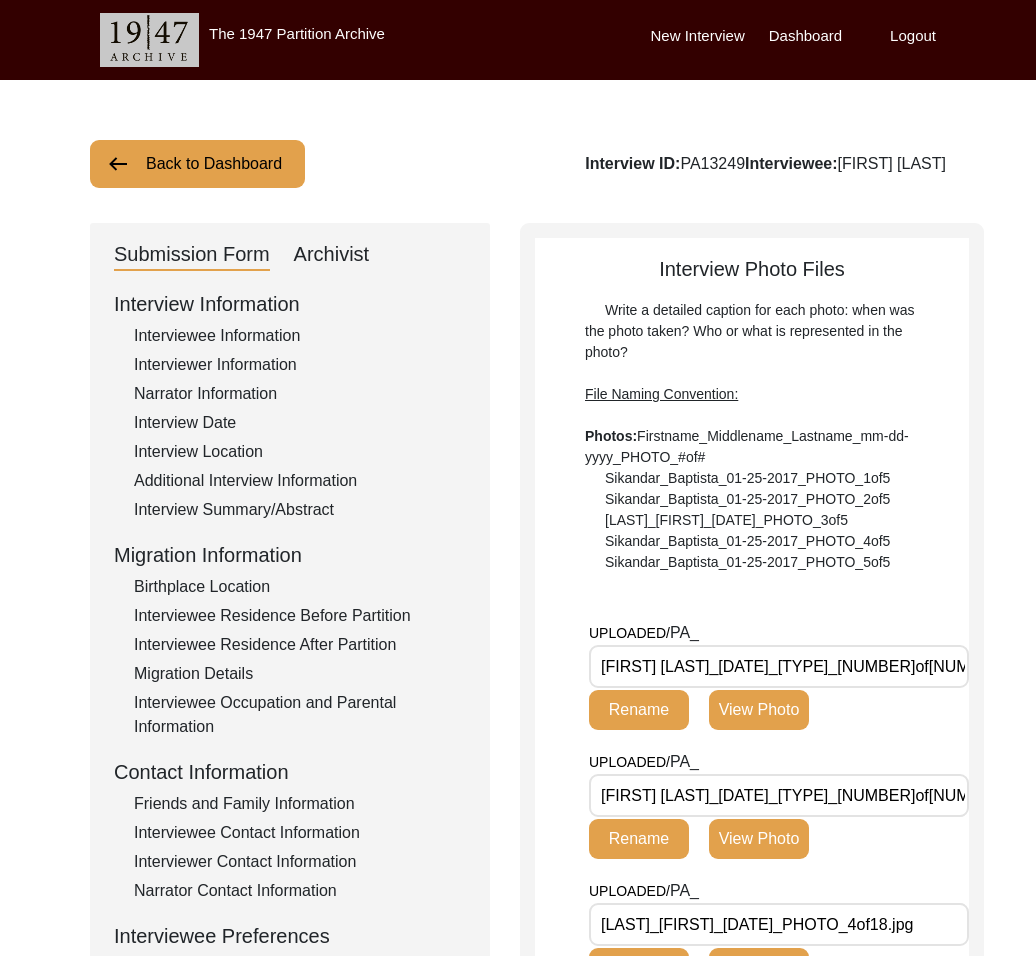 click on "Back to Dashboard" at bounding box center [197, 164] 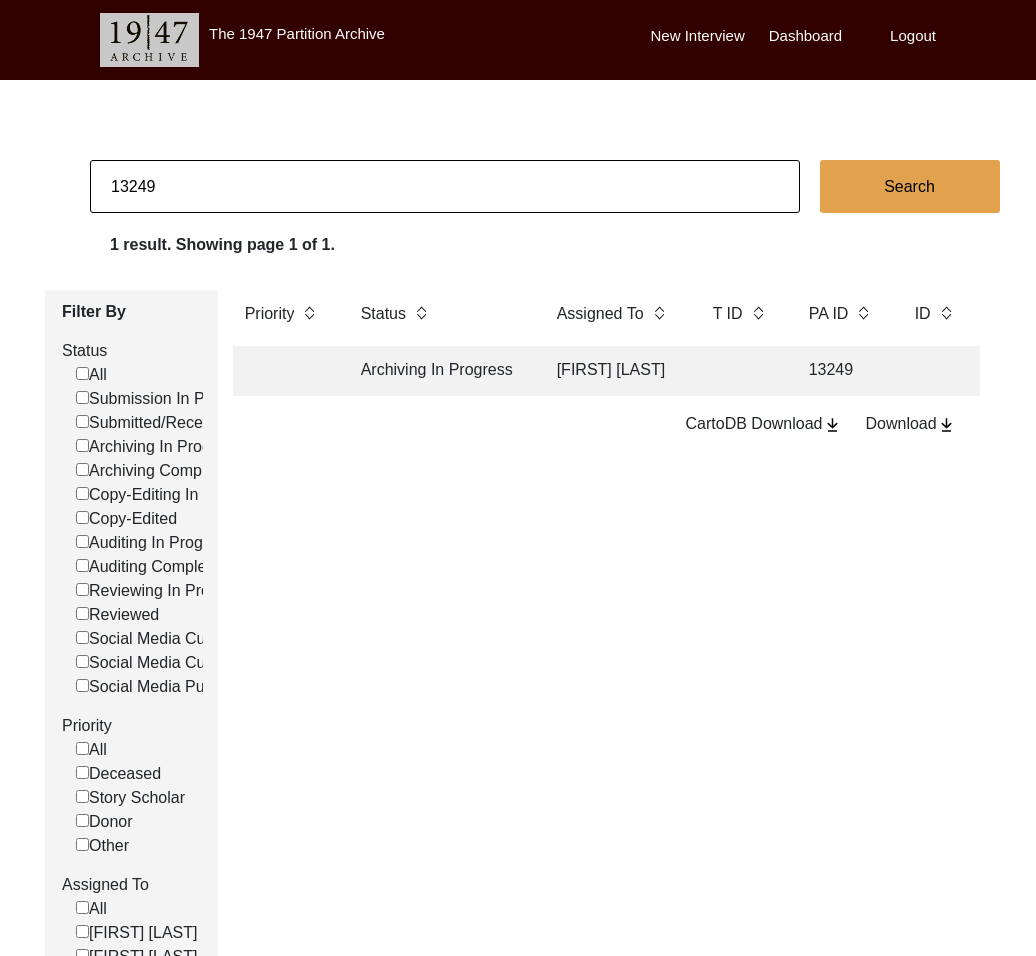 drag, startPoint x: 129, startPoint y: 190, endPoint x: 228, endPoint y: 190, distance: 99 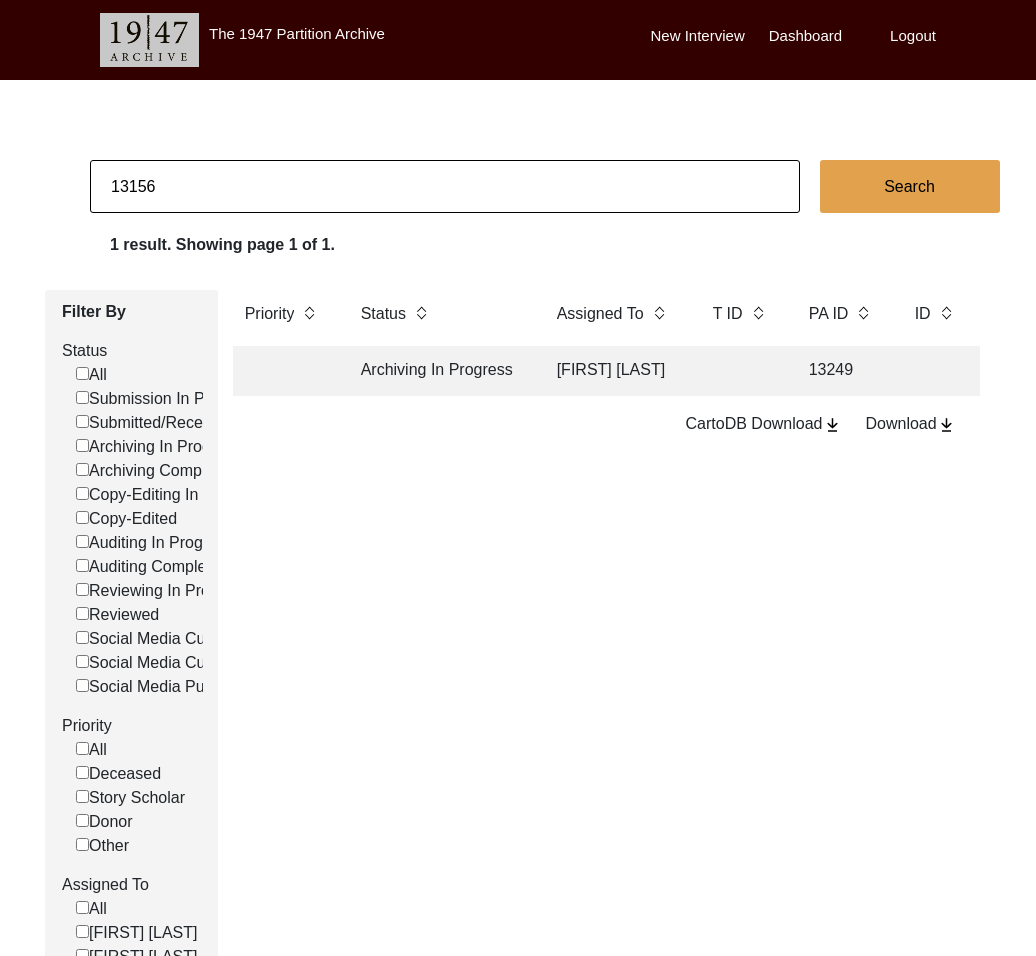 type on "13156" 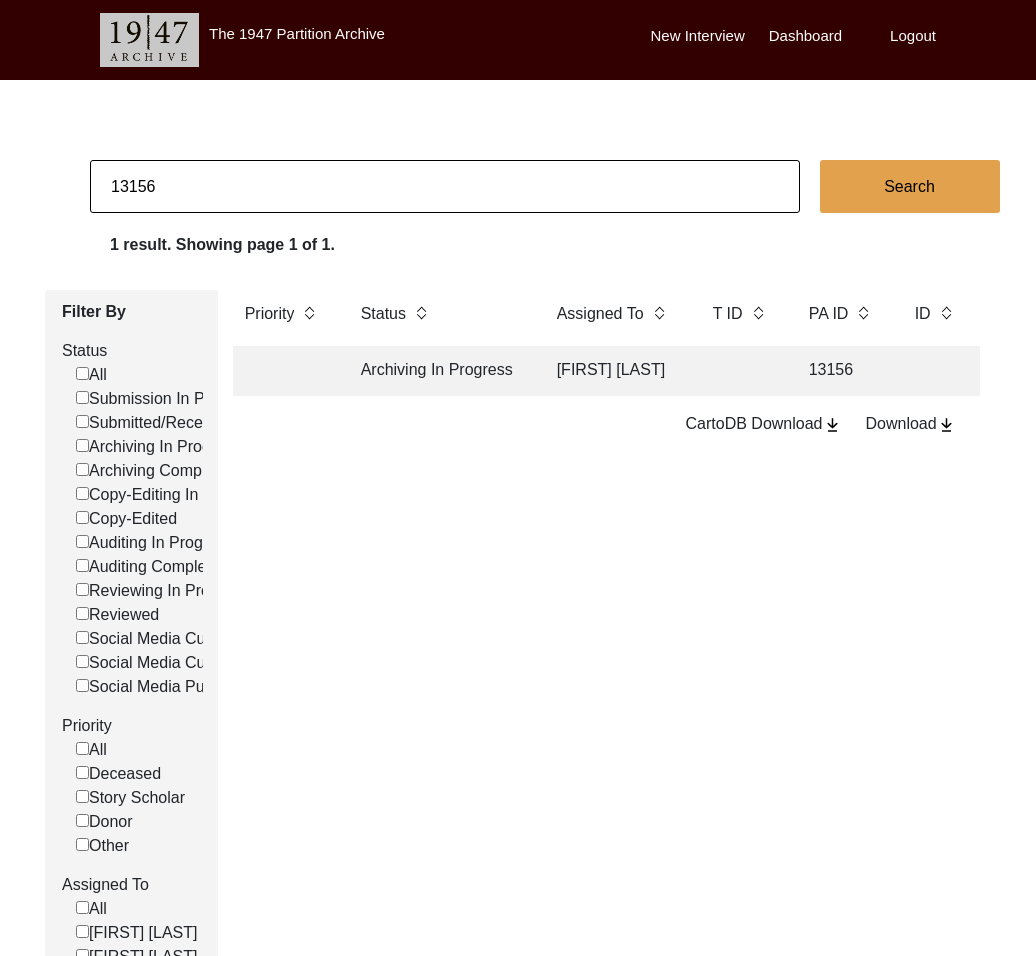 click on "[FIRST] [LAST]" at bounding box center [615, 371] 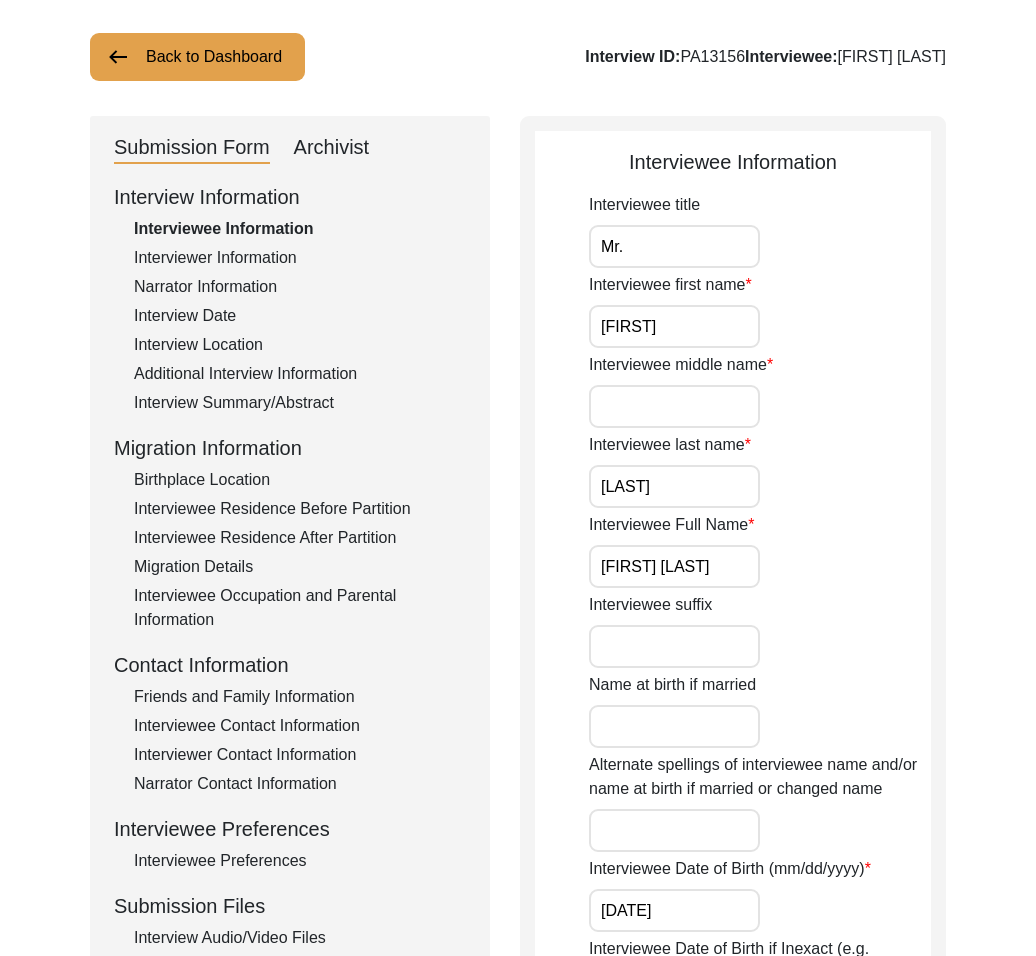scroll, scrollTop: 210, scrollLeft: 0, axis: vertical 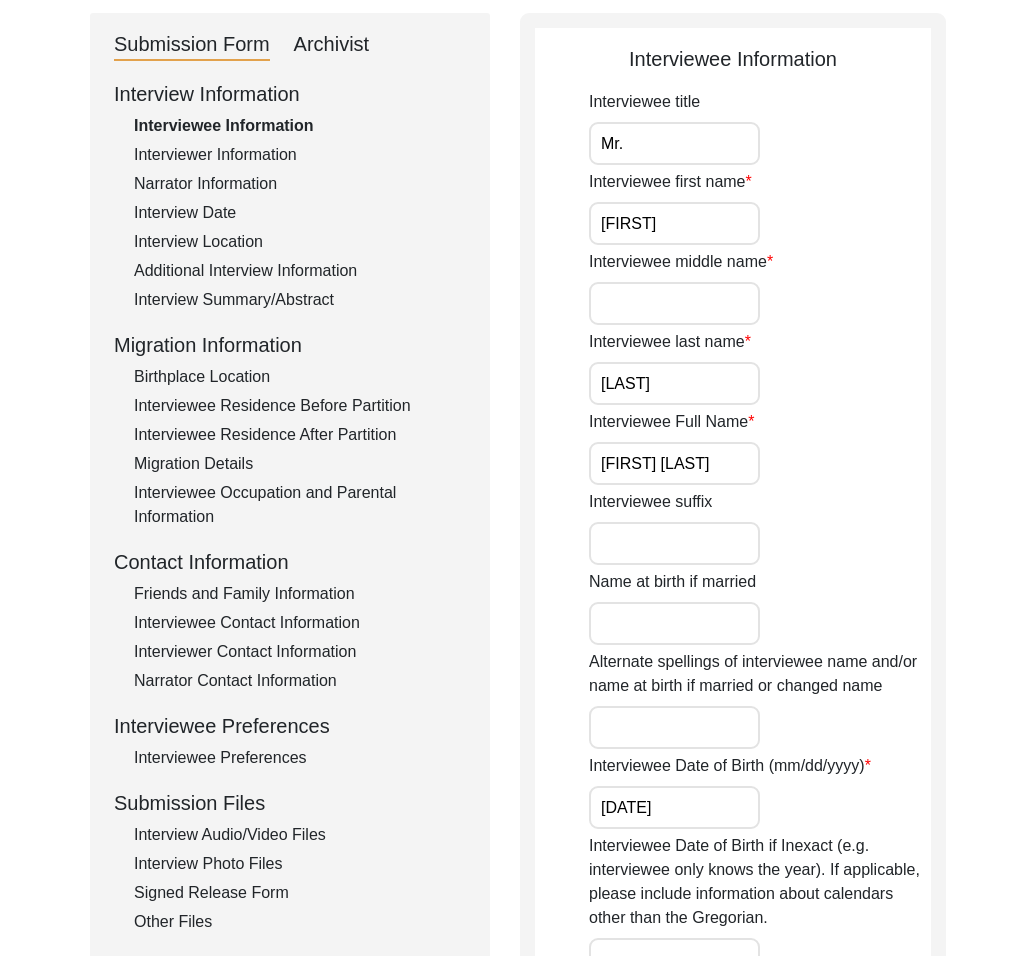 click on "Interview Audio/Video Files" at bounding box center [300, 835] 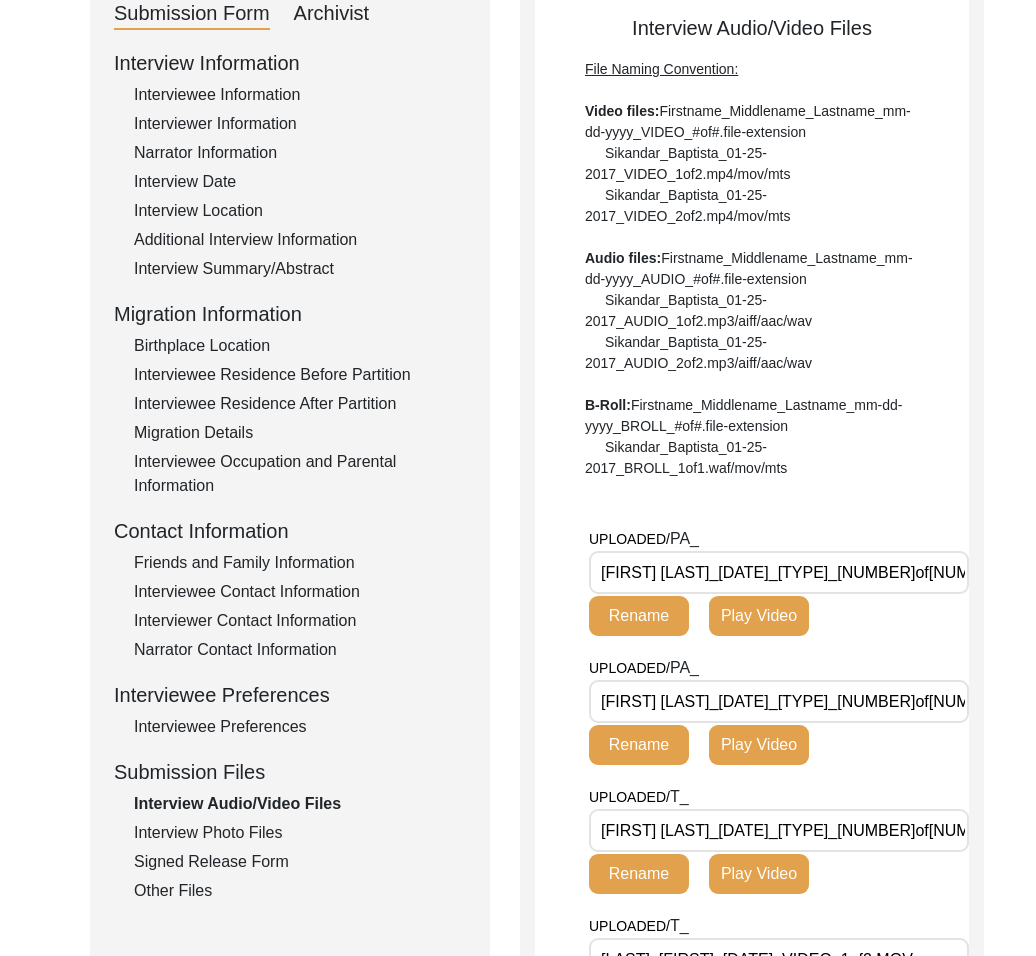 scroll, scrollTop: 484, scrollLeft: 0, axis: vertical 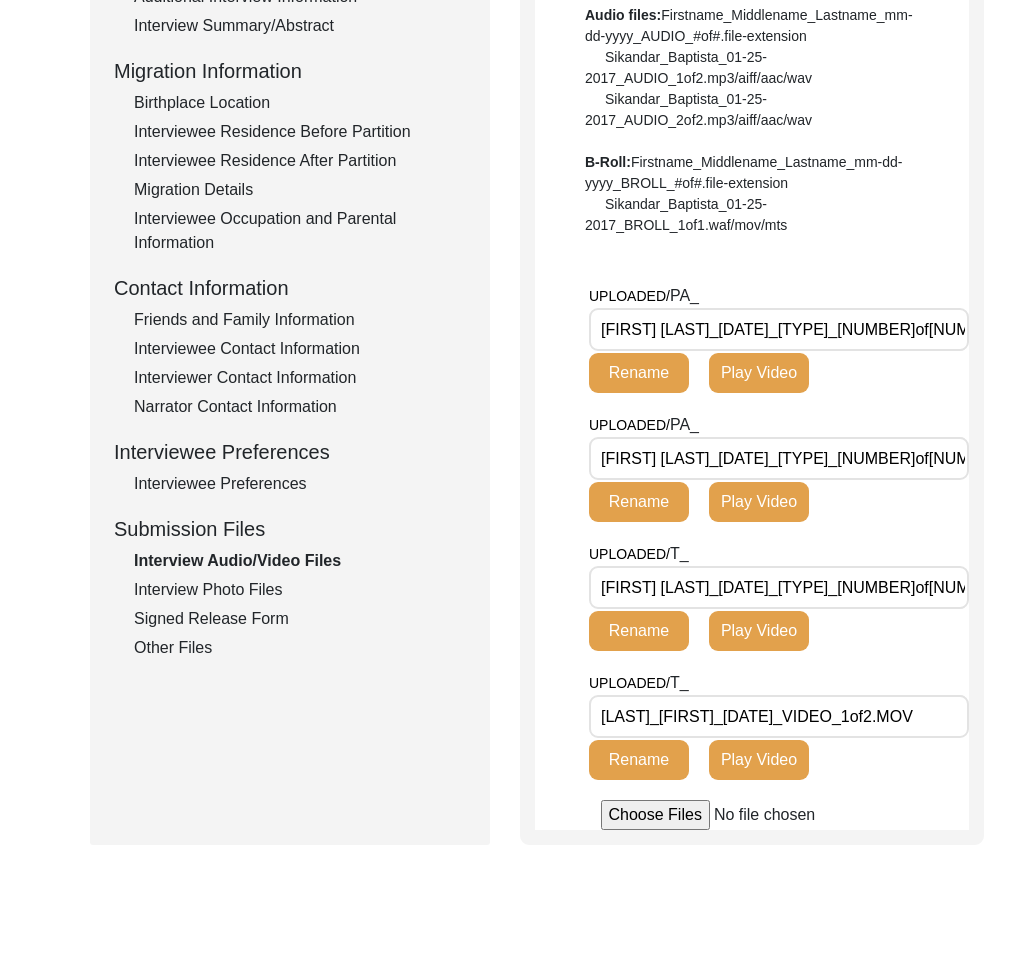 drag, startPoint x: 760, startPoint y: 592, endPoint x: 559, endPoint y: 591, distance: 201.00249 